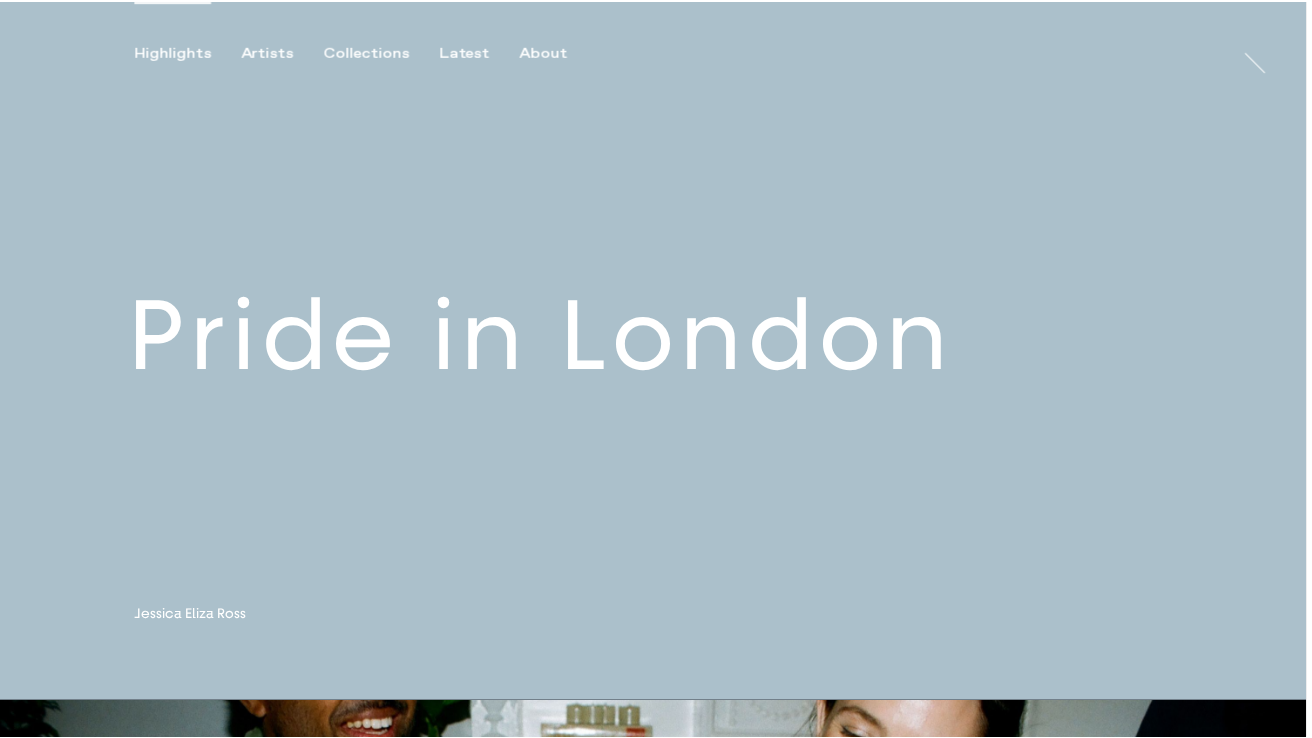 scroll, scrollTop: 0, scrollLeft: 0, axis: both 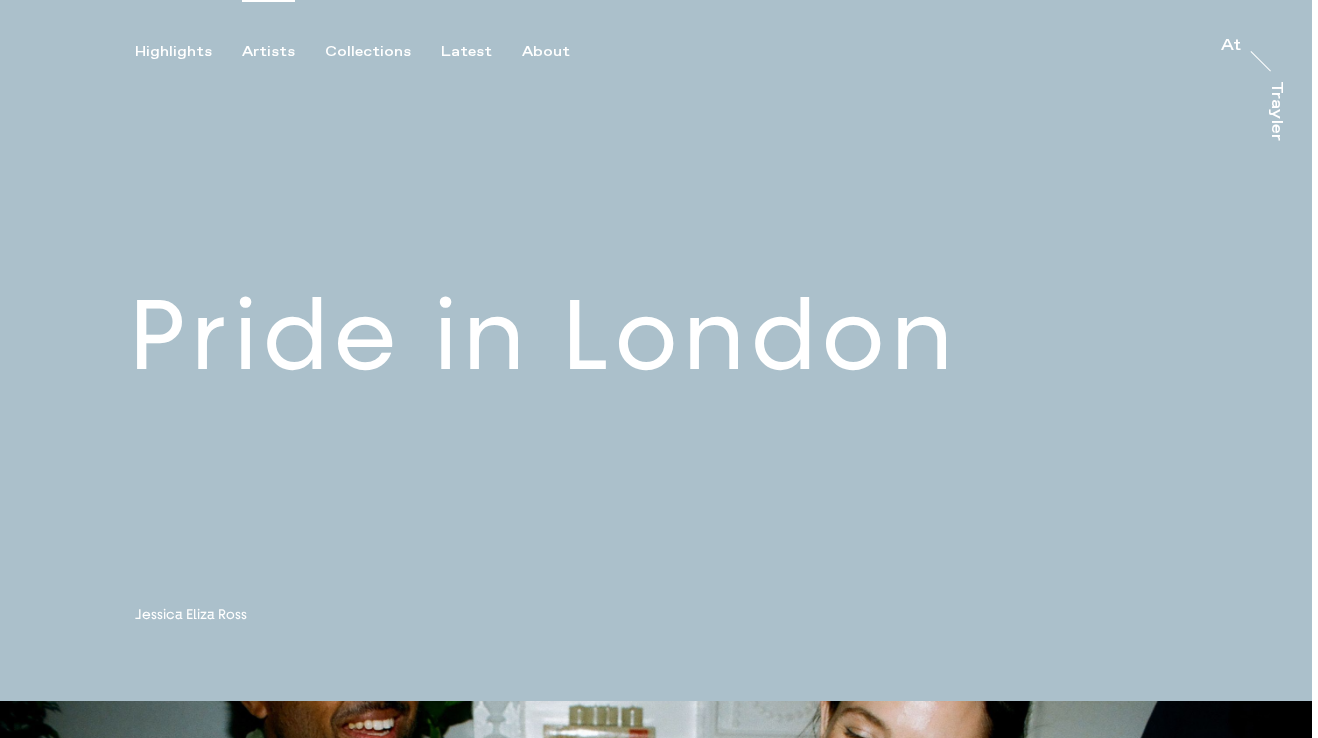 click on "Artists" at bounding box center [268, 52] 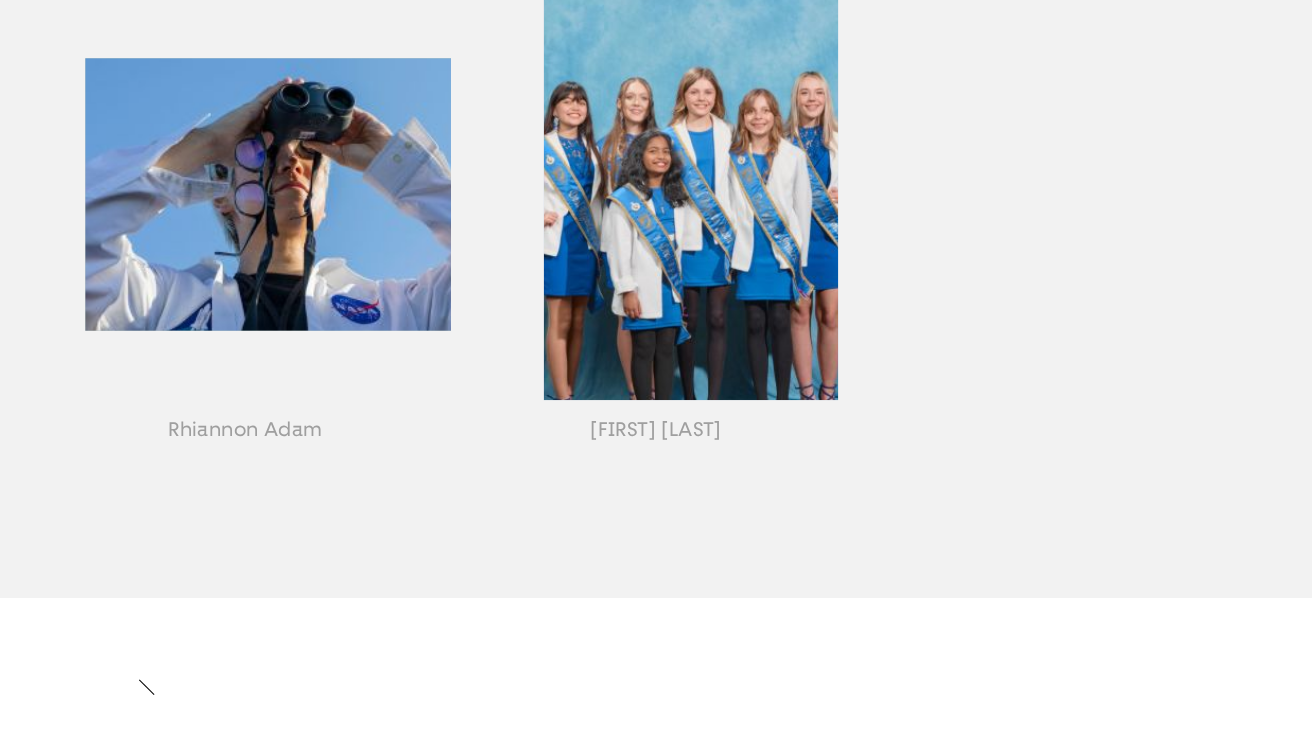 scroll, scrollTop: 2399, scrollLeft: 0, axis: vertical 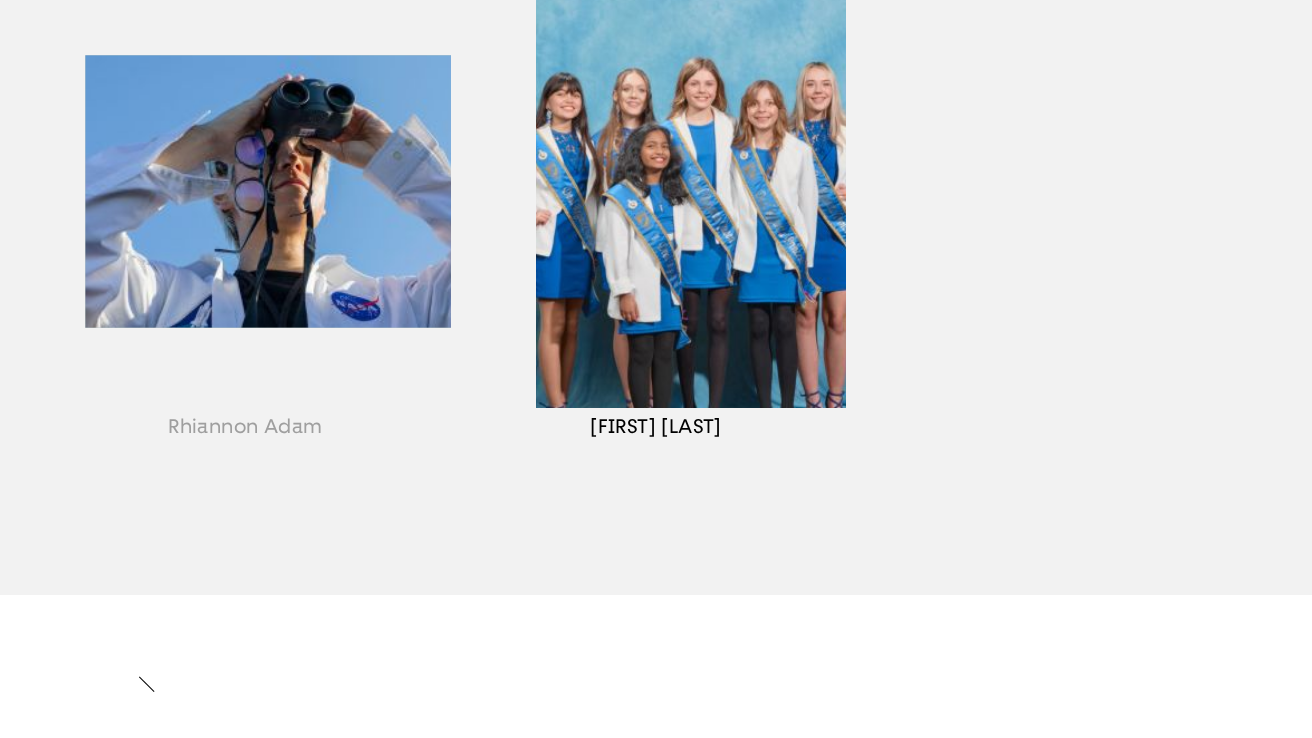 click at bounding box center (656, 216) 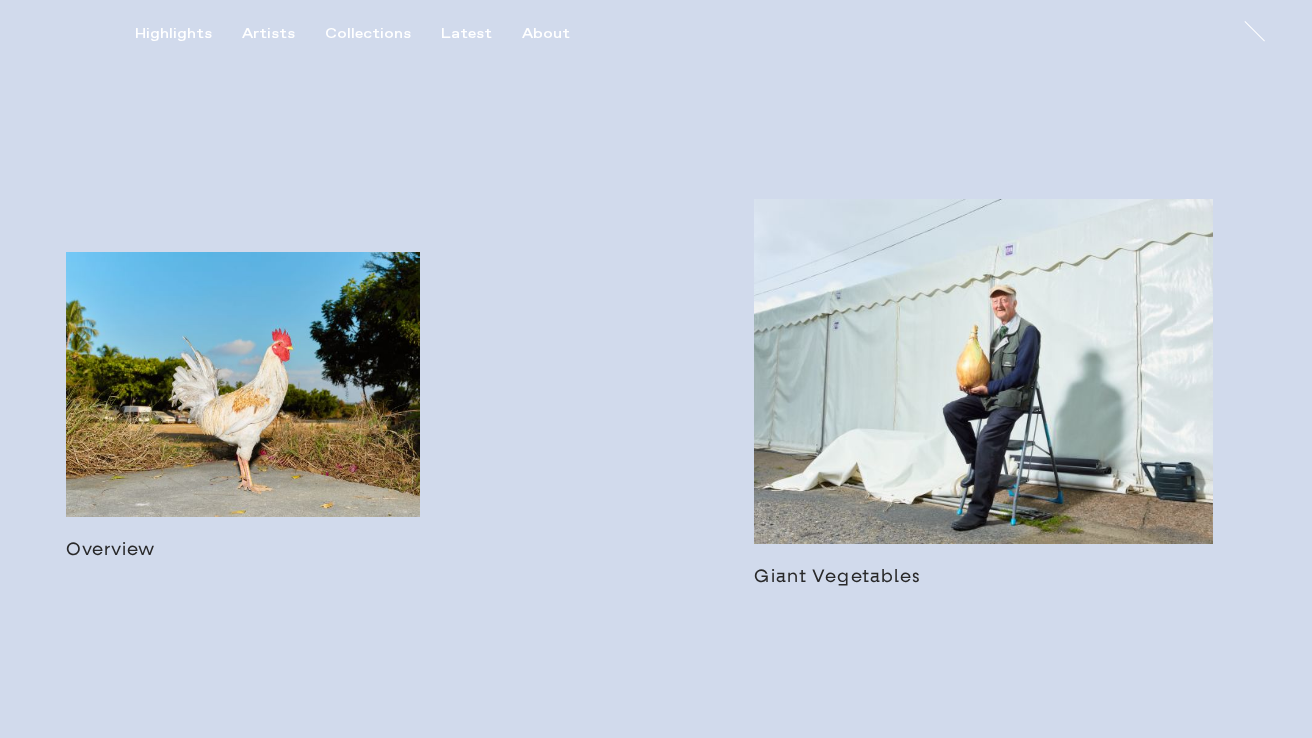scroll, scrollTop: 1220, scrollLeft: 0, axis: vertical 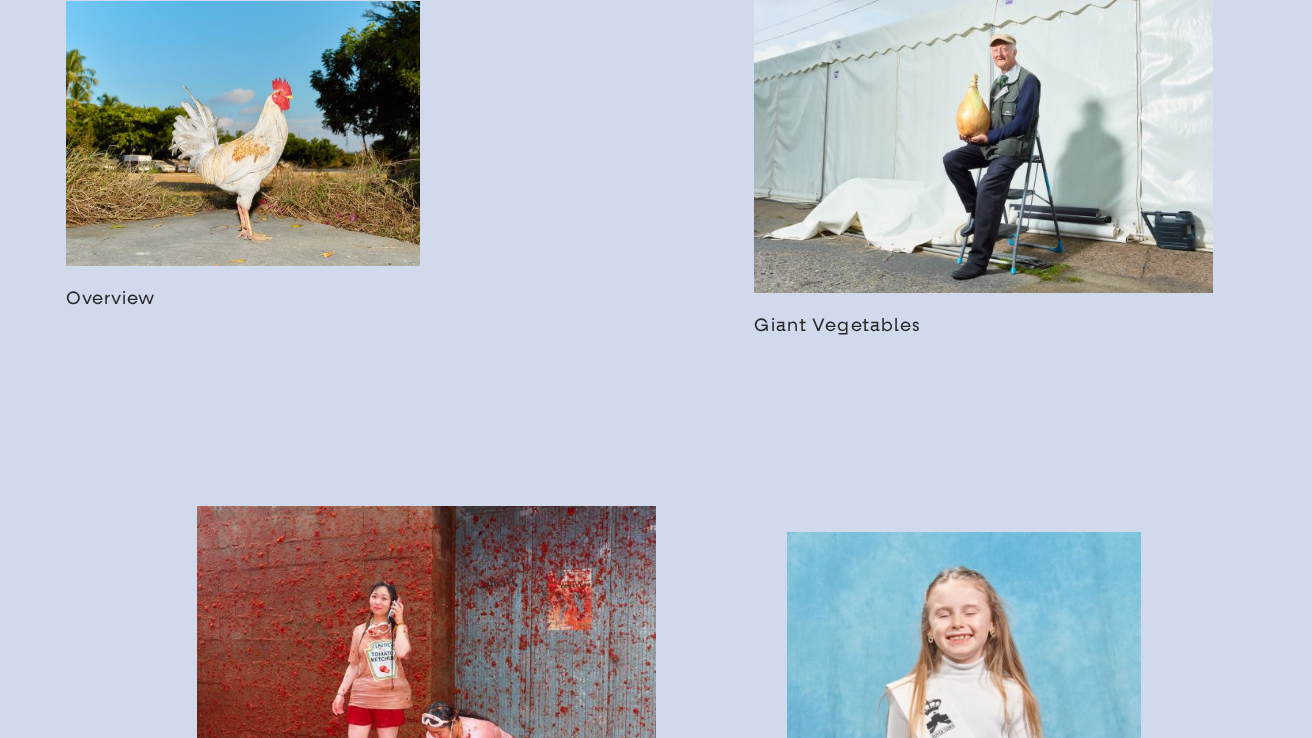 click at bounding box center [243, 155] 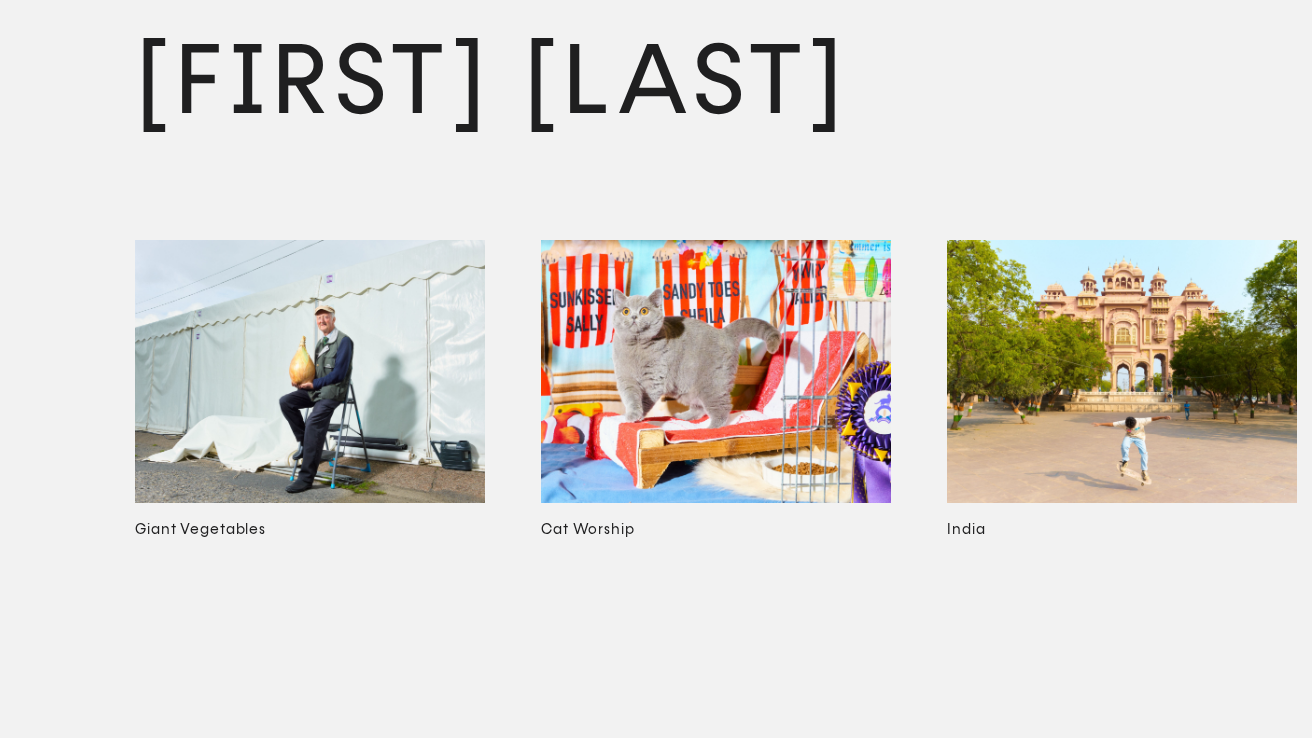 scroll, scrollTop: 8264, scrollLeft: 0, axis: vertical 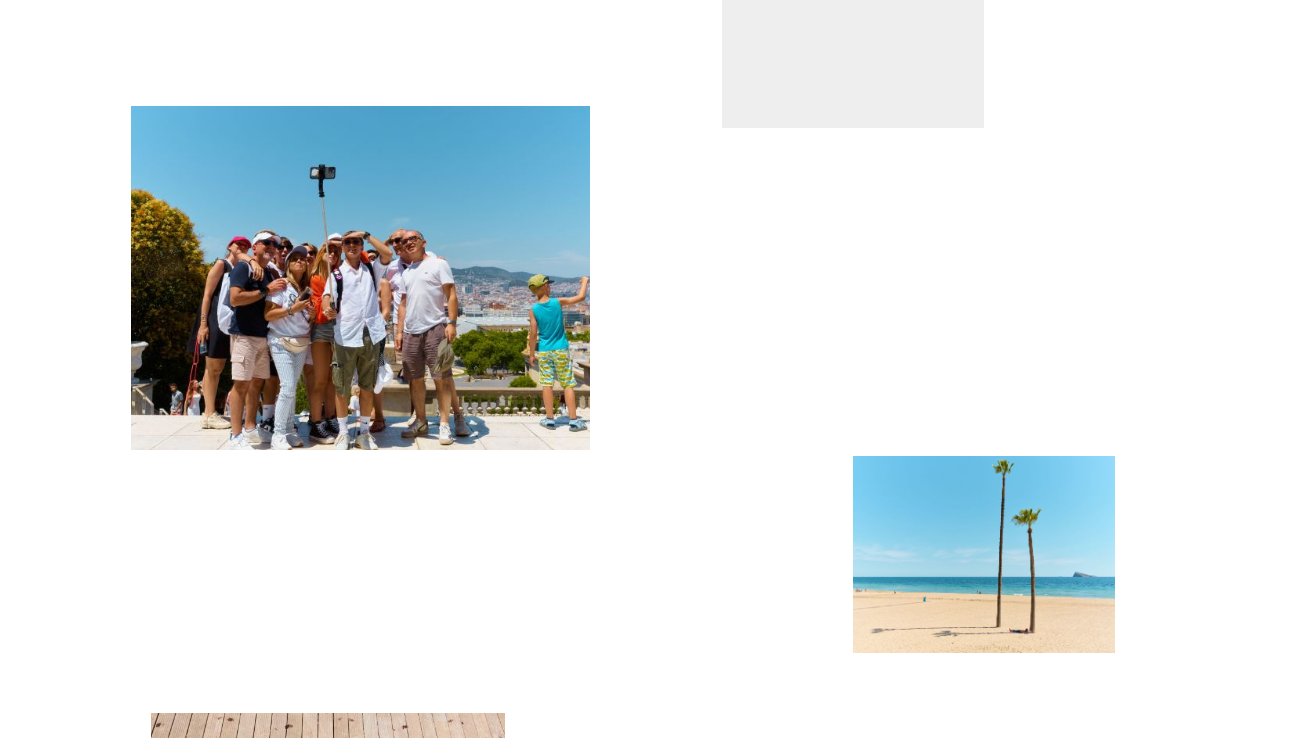 drag, startPoint x: 351, startPoint y: 328, endPoint x: 734, endPoint y: 14, distance: 495.26254 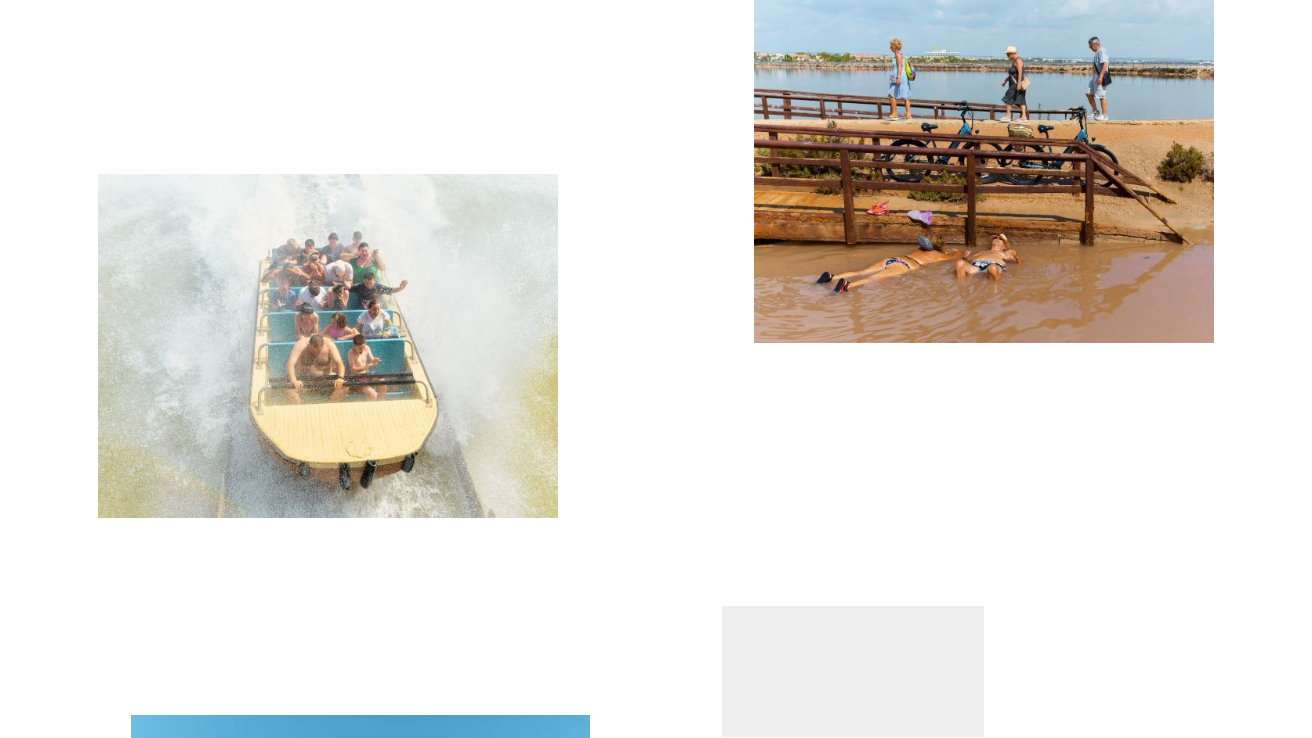 scroll, scrollTop: 5466, scrollLeft: 0, axis: vertical 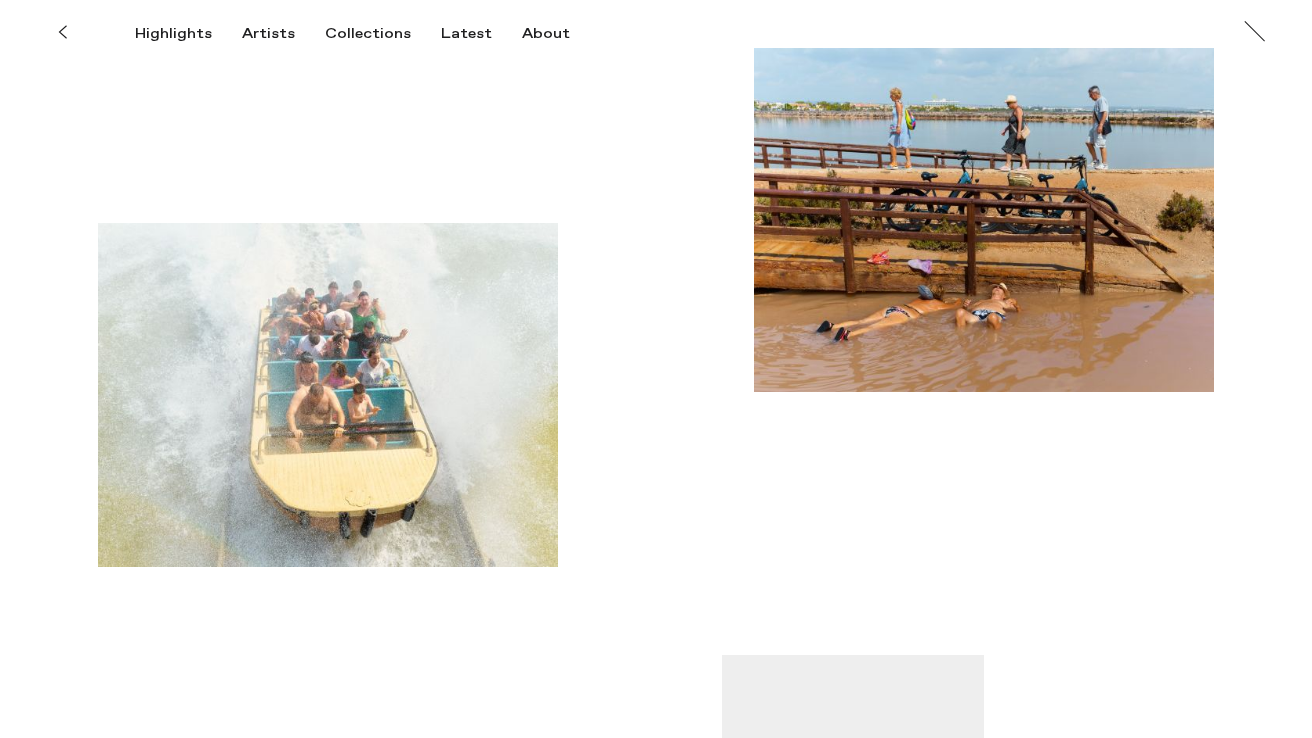 type 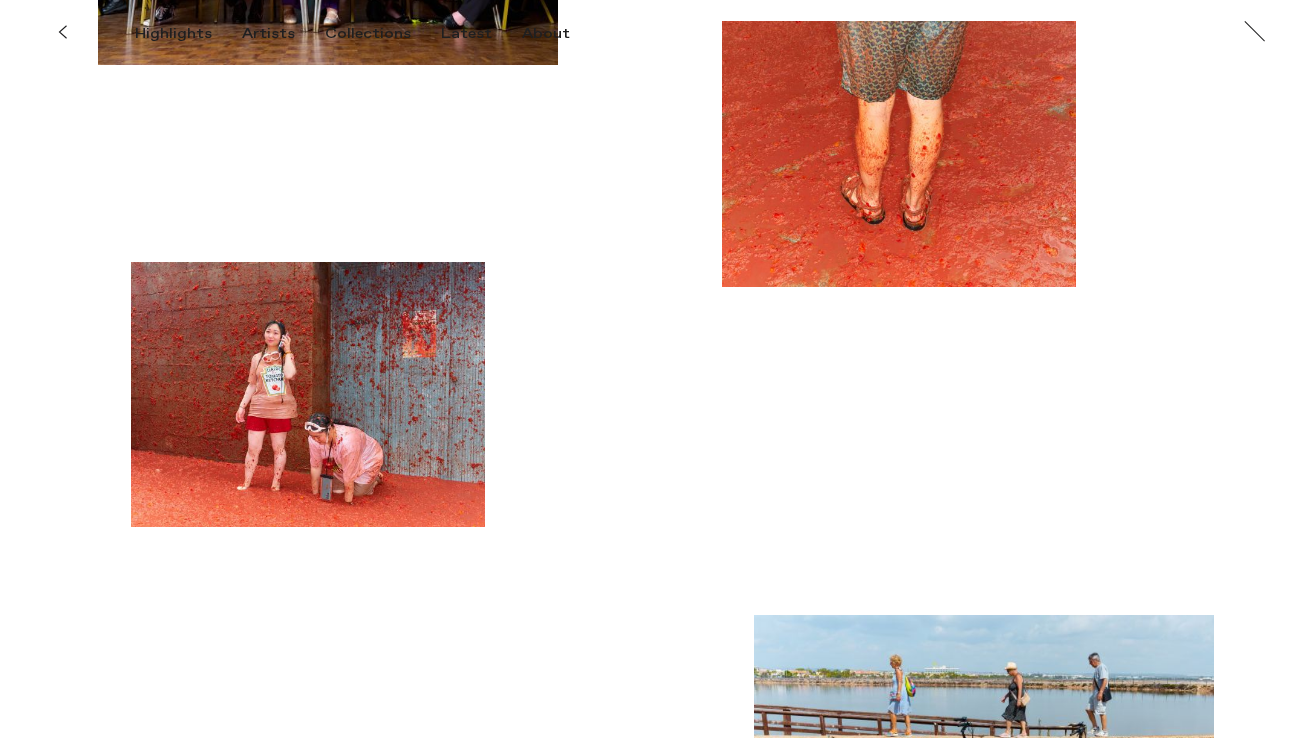 scroll, scrollTop: 4895, scrollLeft: 0, axis: vertical 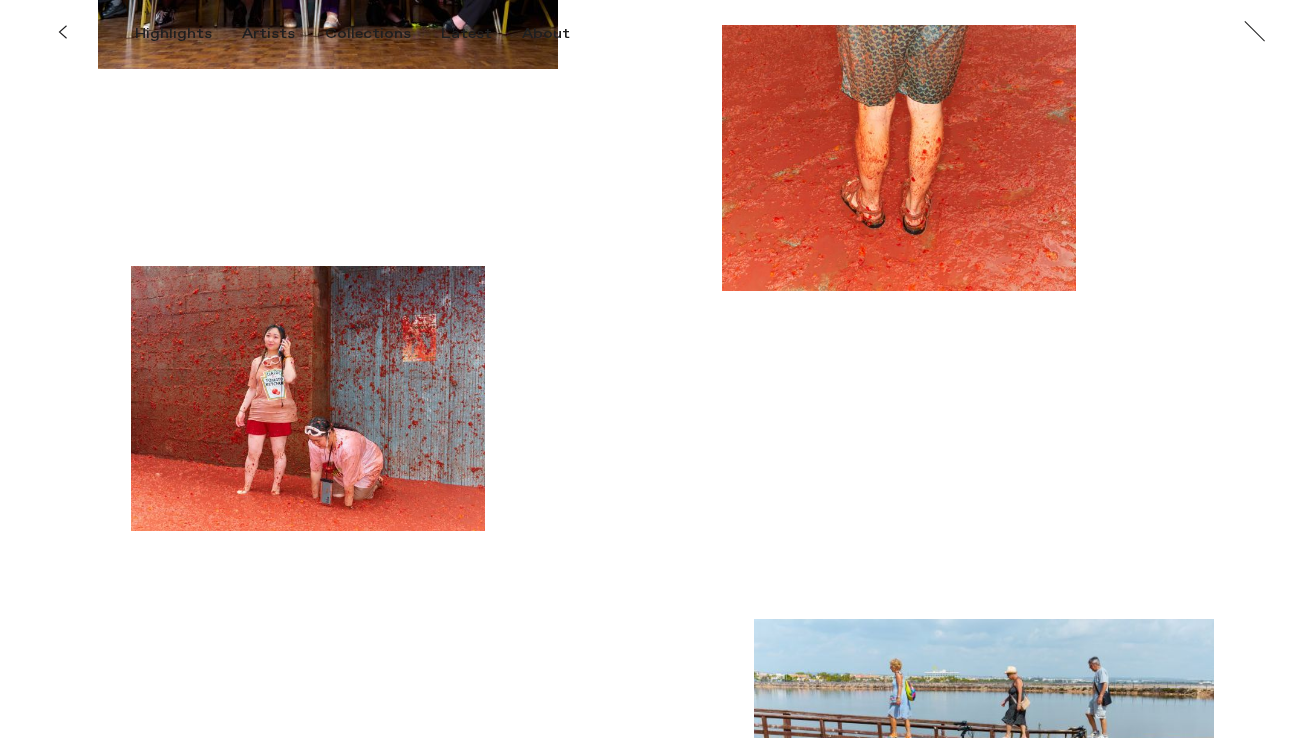 type 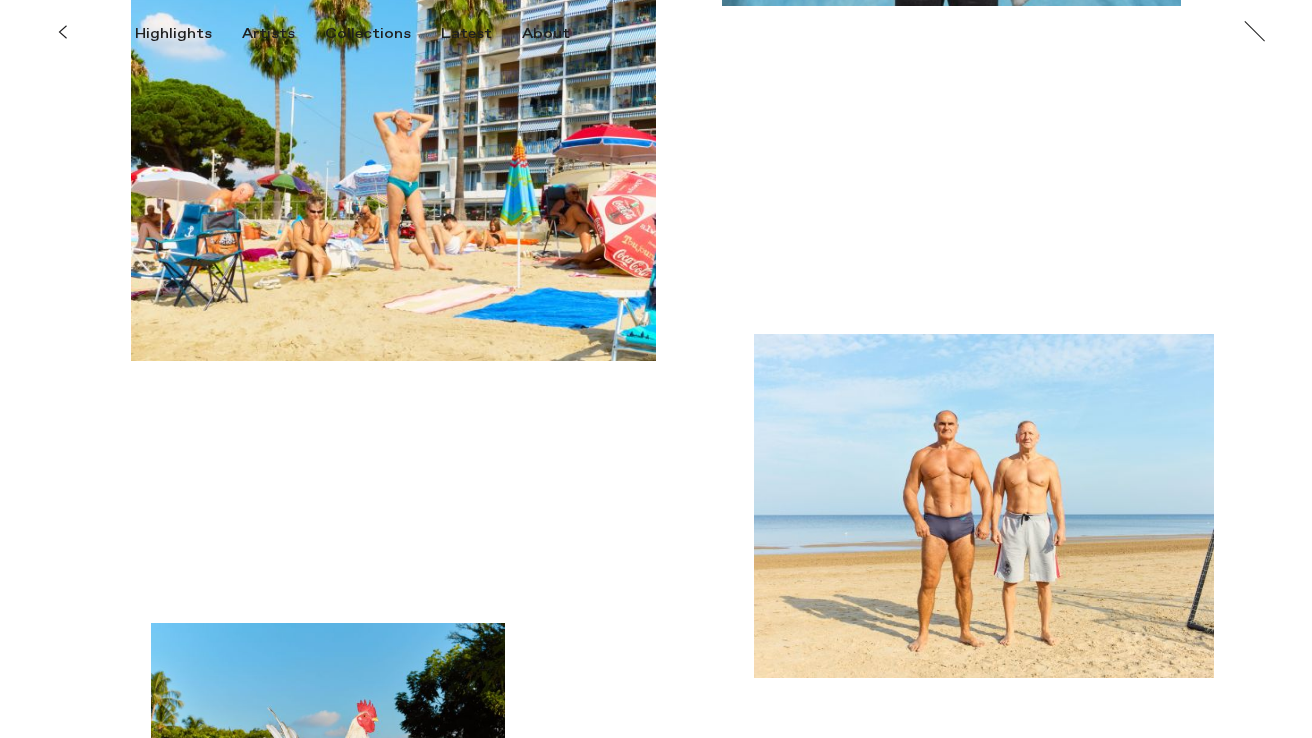 scroll, scrollTop: 2932, scrollLeft: 0, axis: vertical 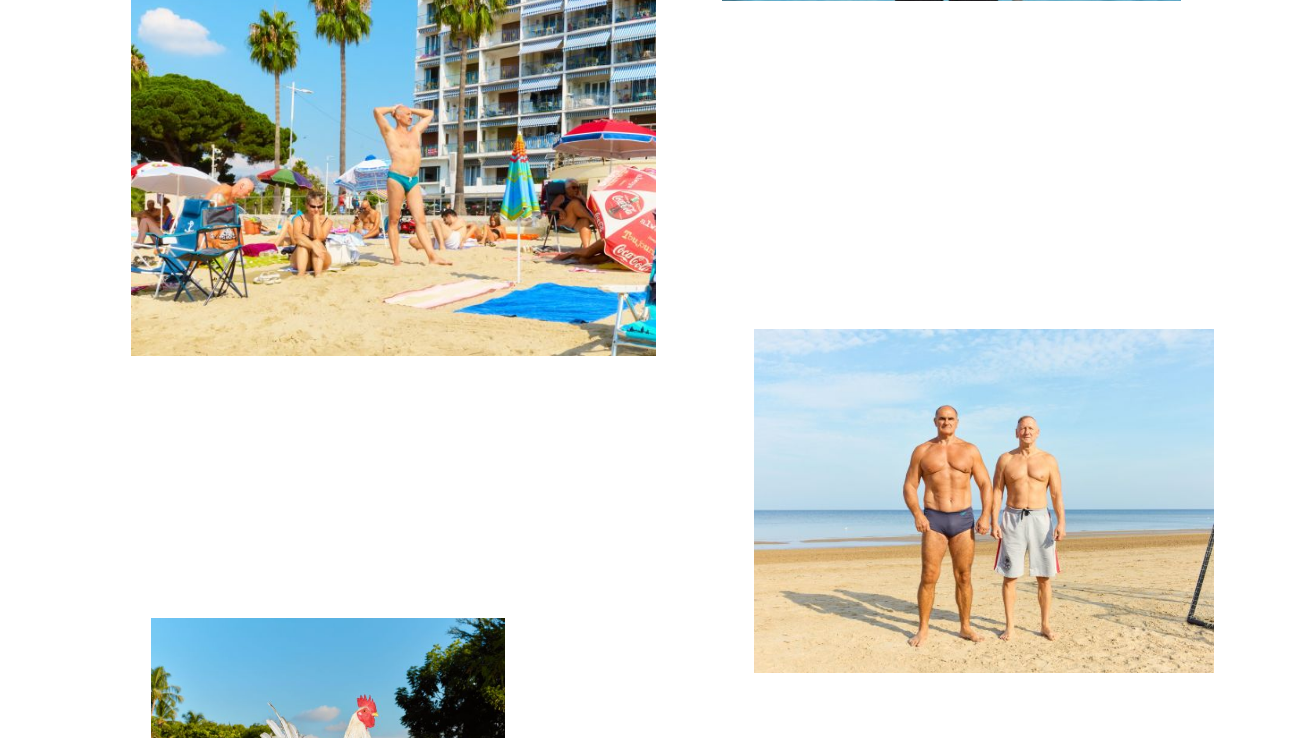 type 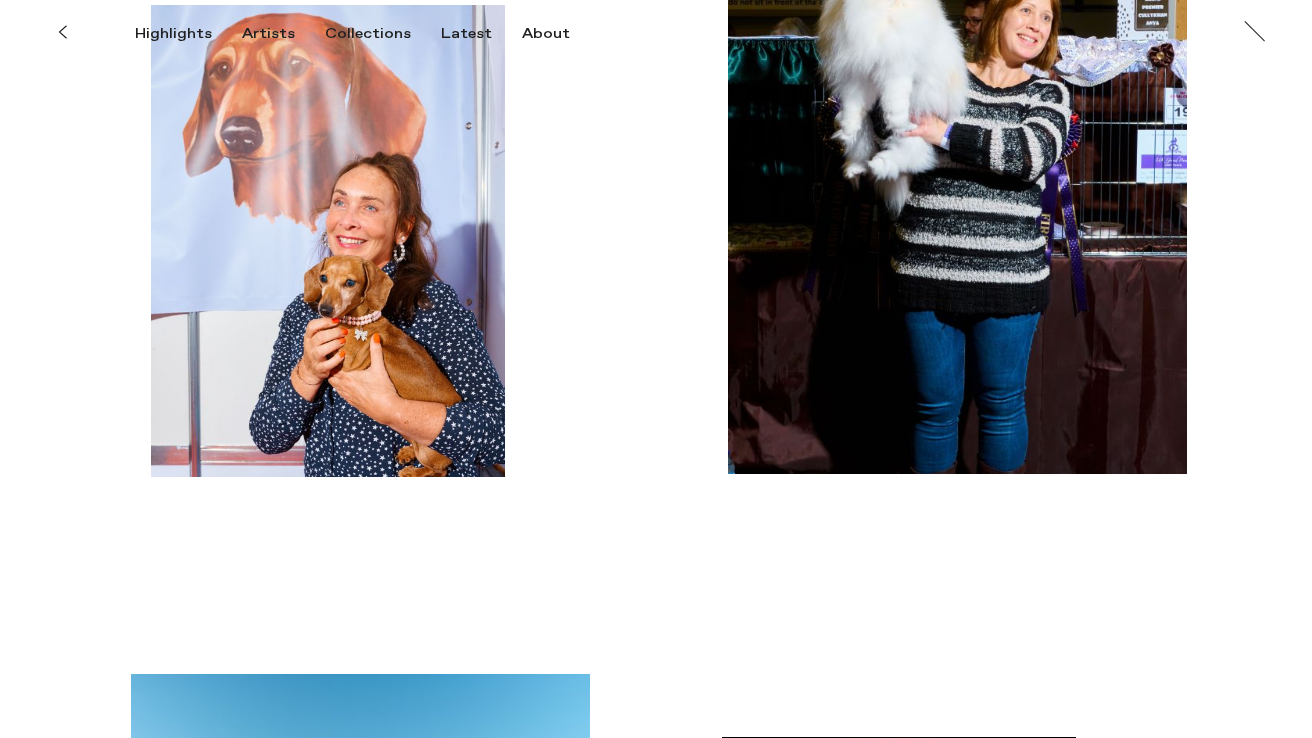 scroll, scrollTop: 0, scrollLeft: 0, axis: both 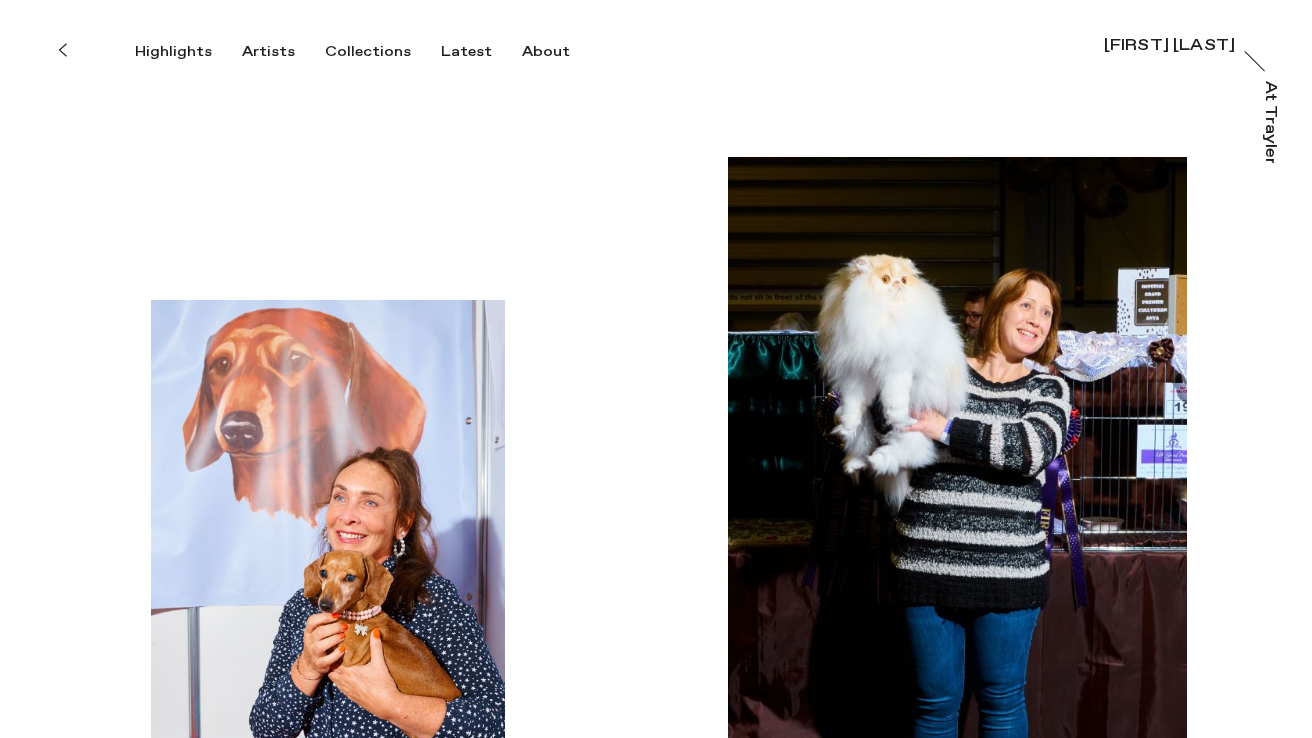 click at bounding box center [62, 50] 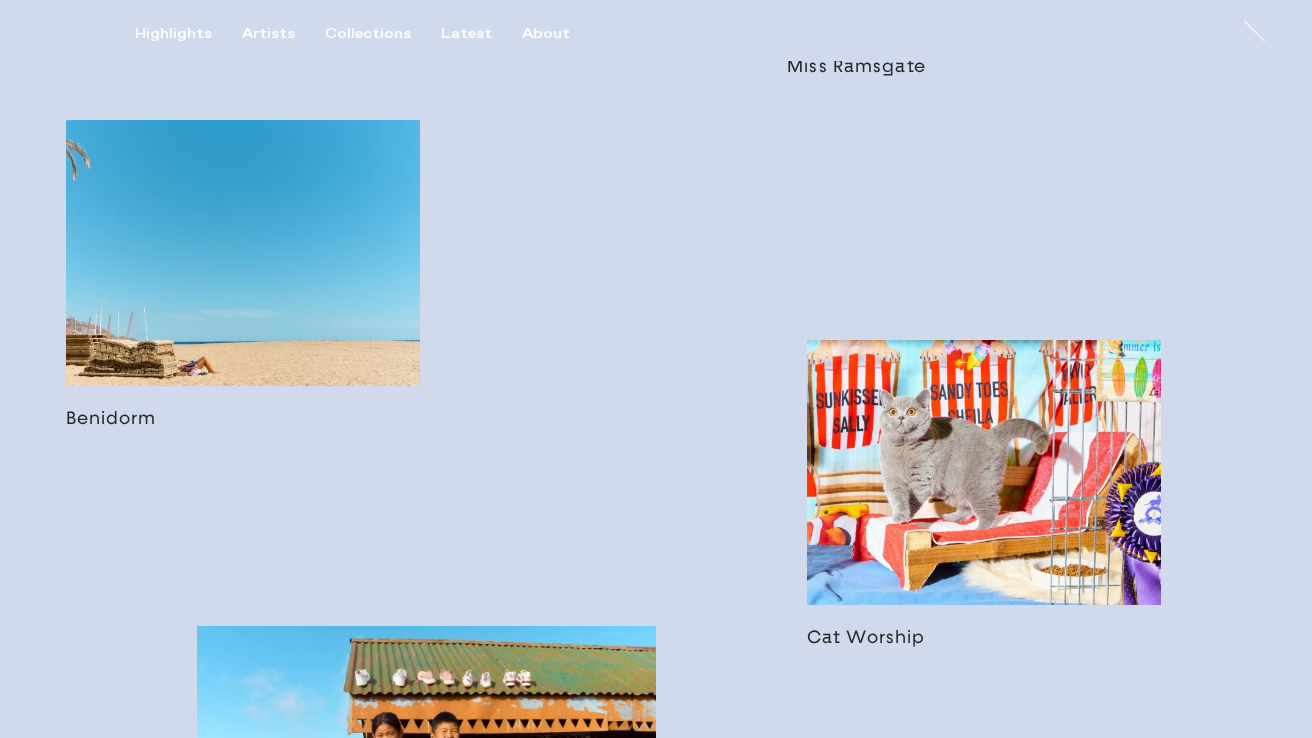 scroll, scrollTop: 2188, scrollLeft: 0, axis: vertical 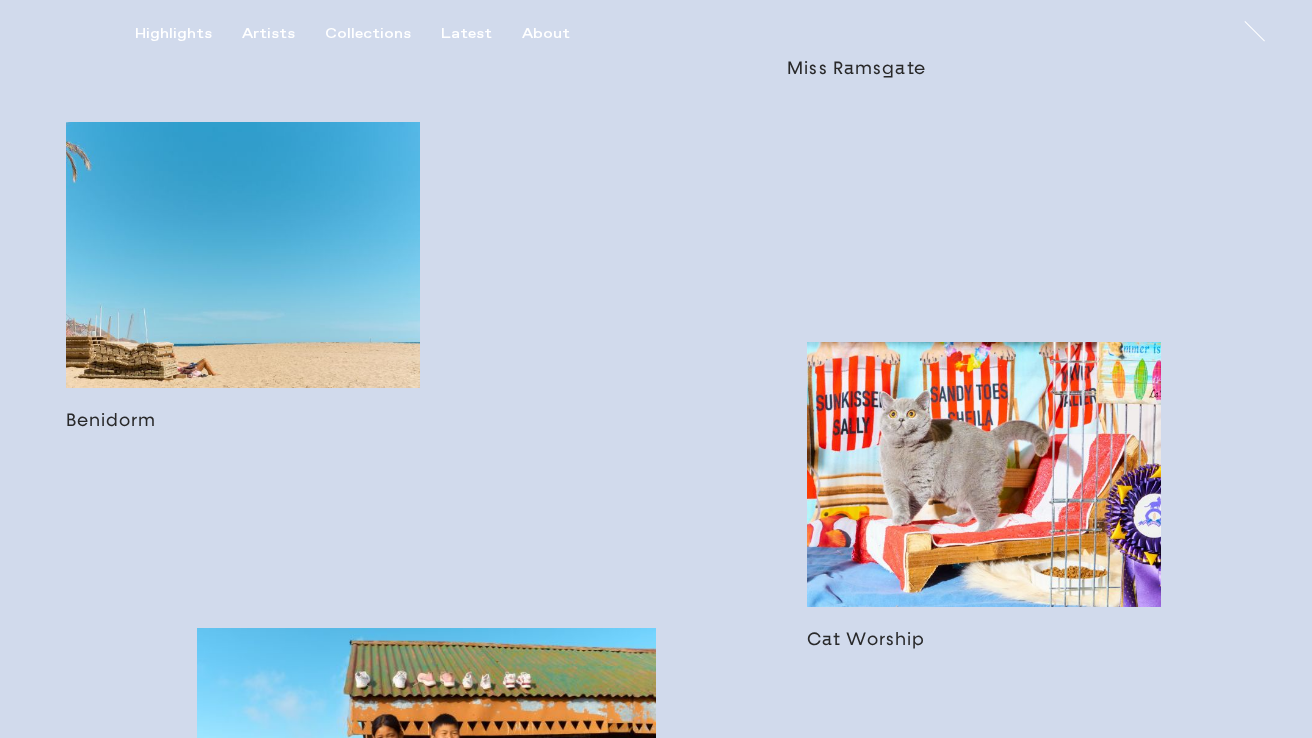 click at bounding box center [243, 276] 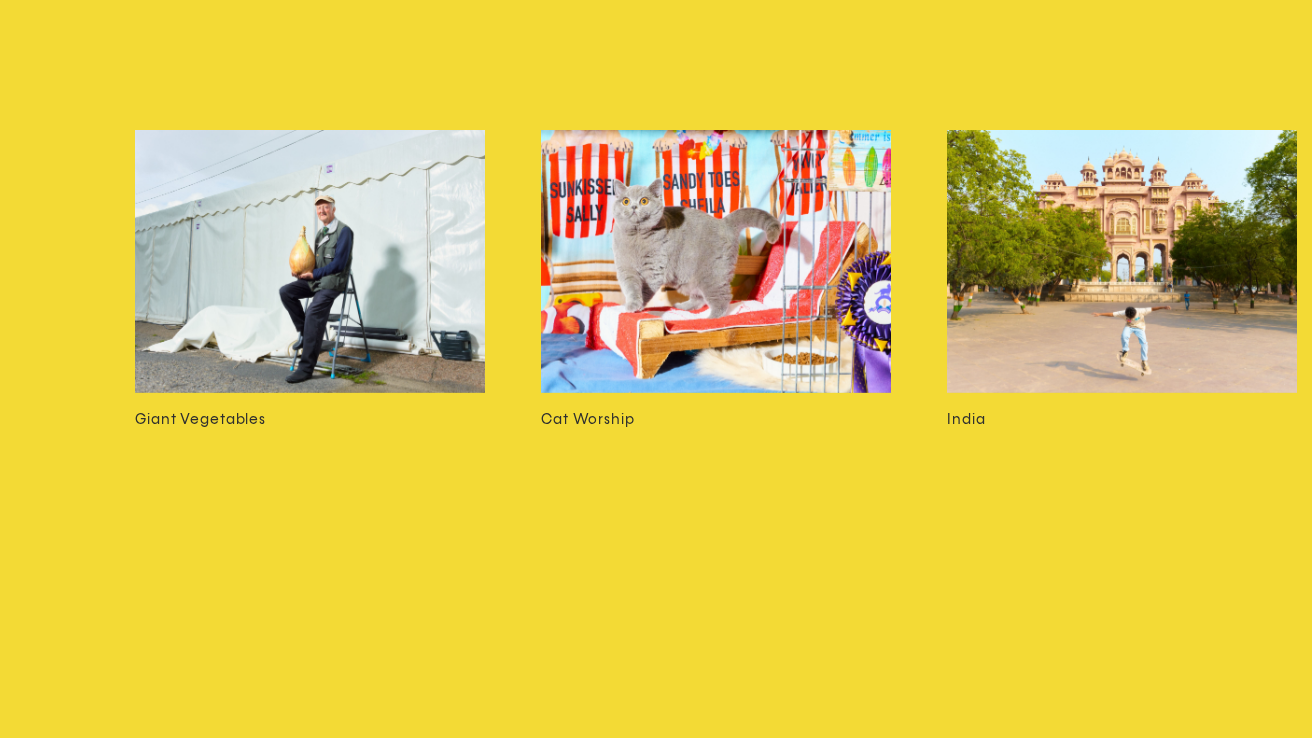 scroll, scrollTop: 4603, scrollLeft: 0, axis: vertical 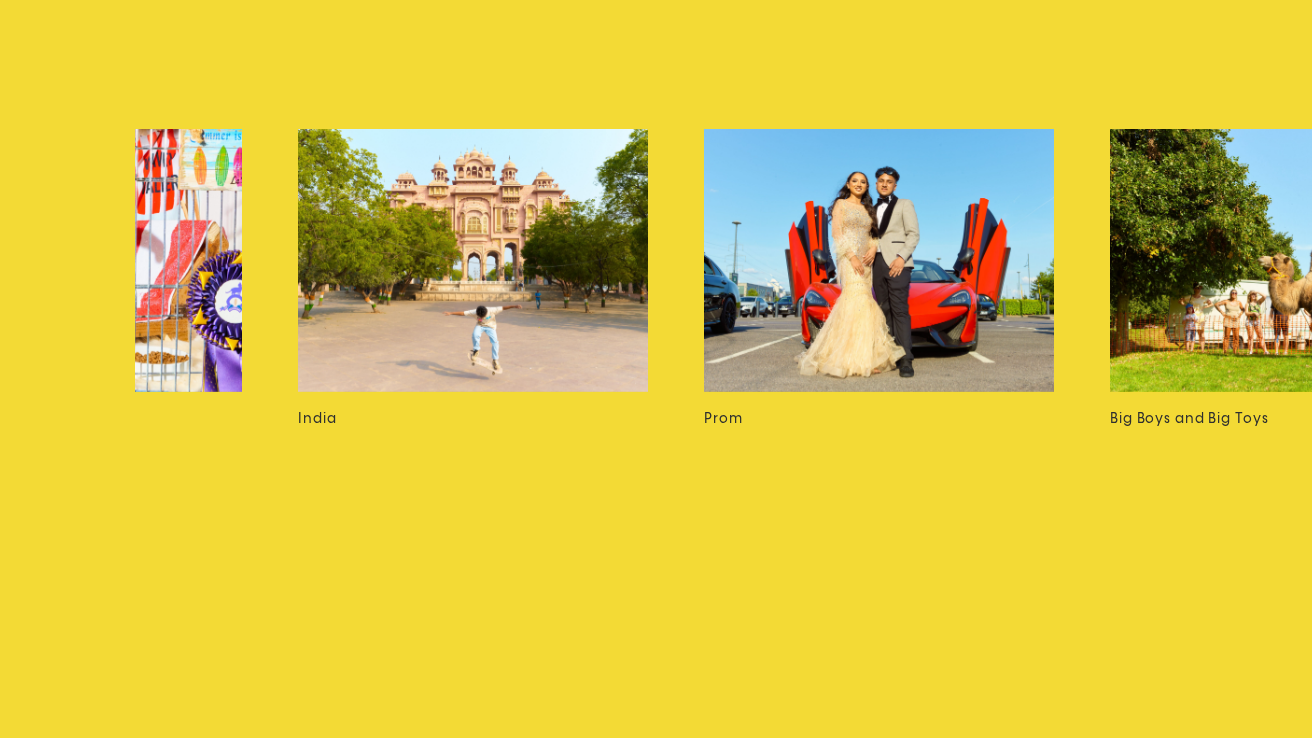 click at bounding box center (879, 260) 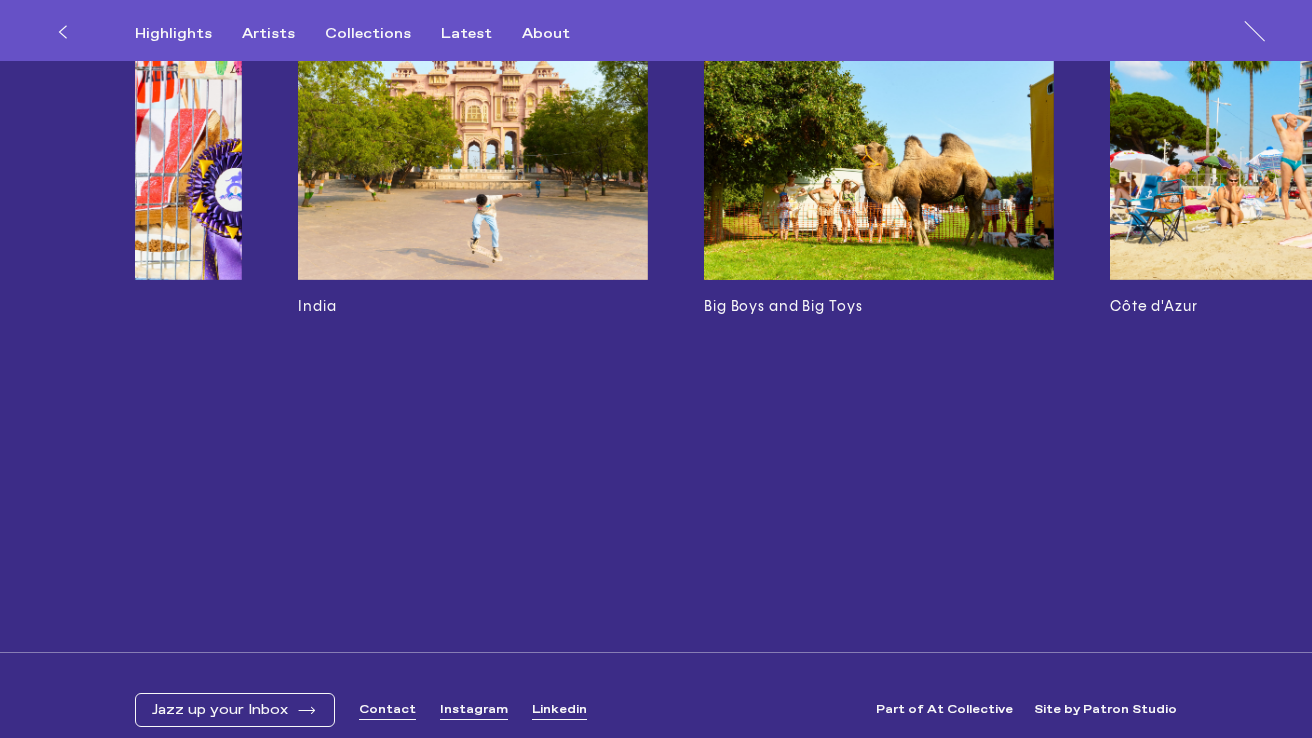 scroll, scrollTop: 4164, scrollLeft: 0, axis: vertical 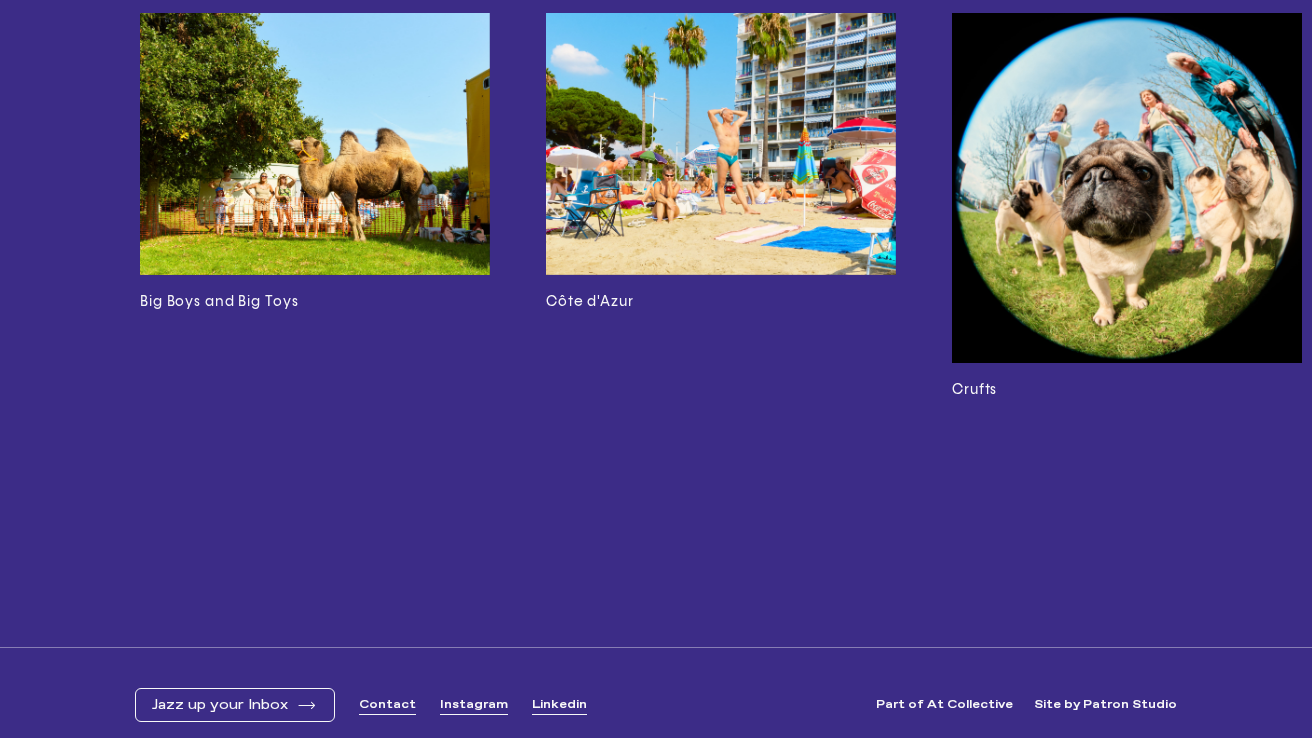 click at bounding box center [721, 144] 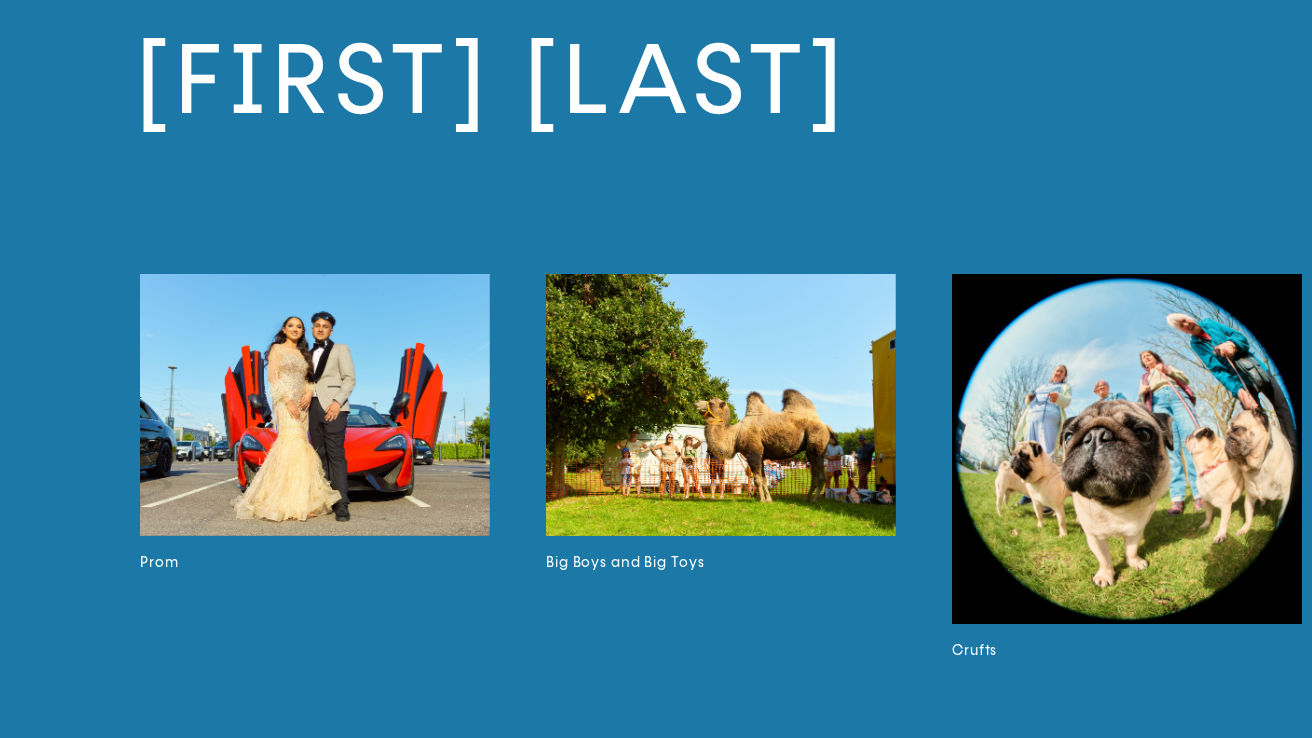 scroll, scrollTop: 4001, scrollLeft: 0, axis: vertical 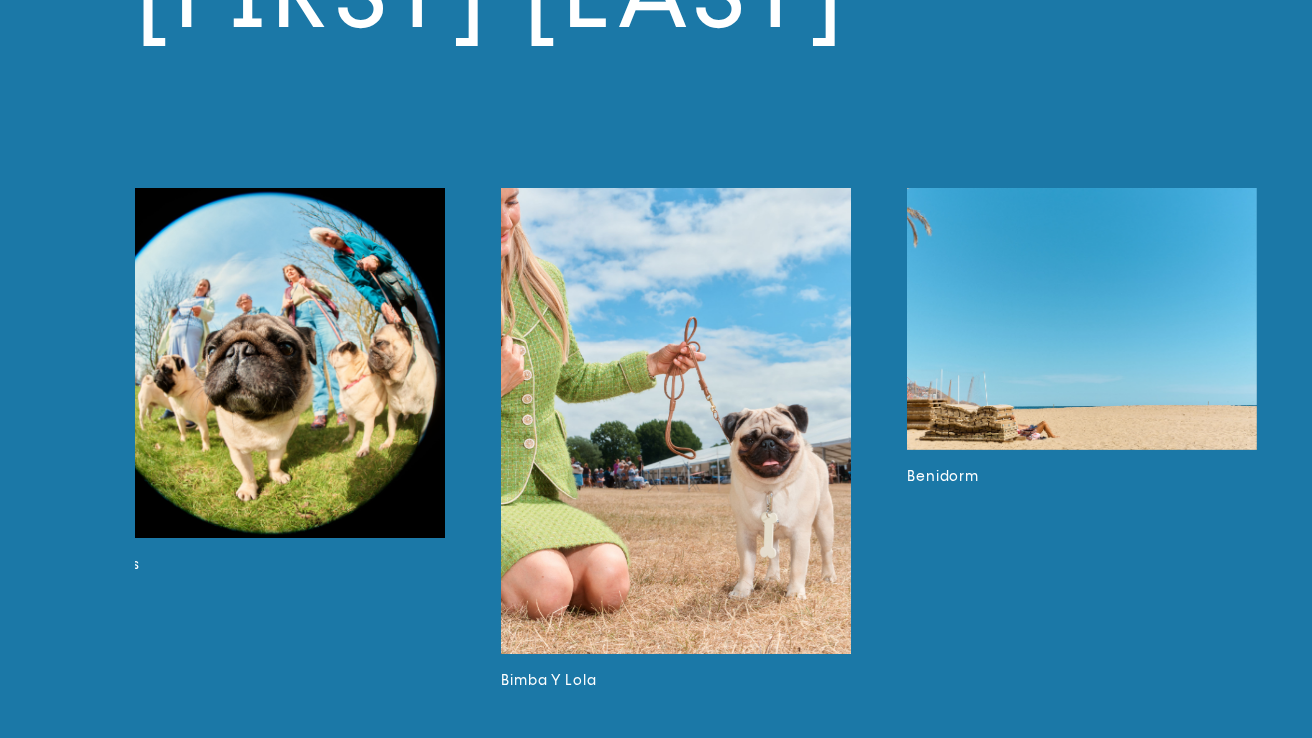 click at bounding box center [270, 363] 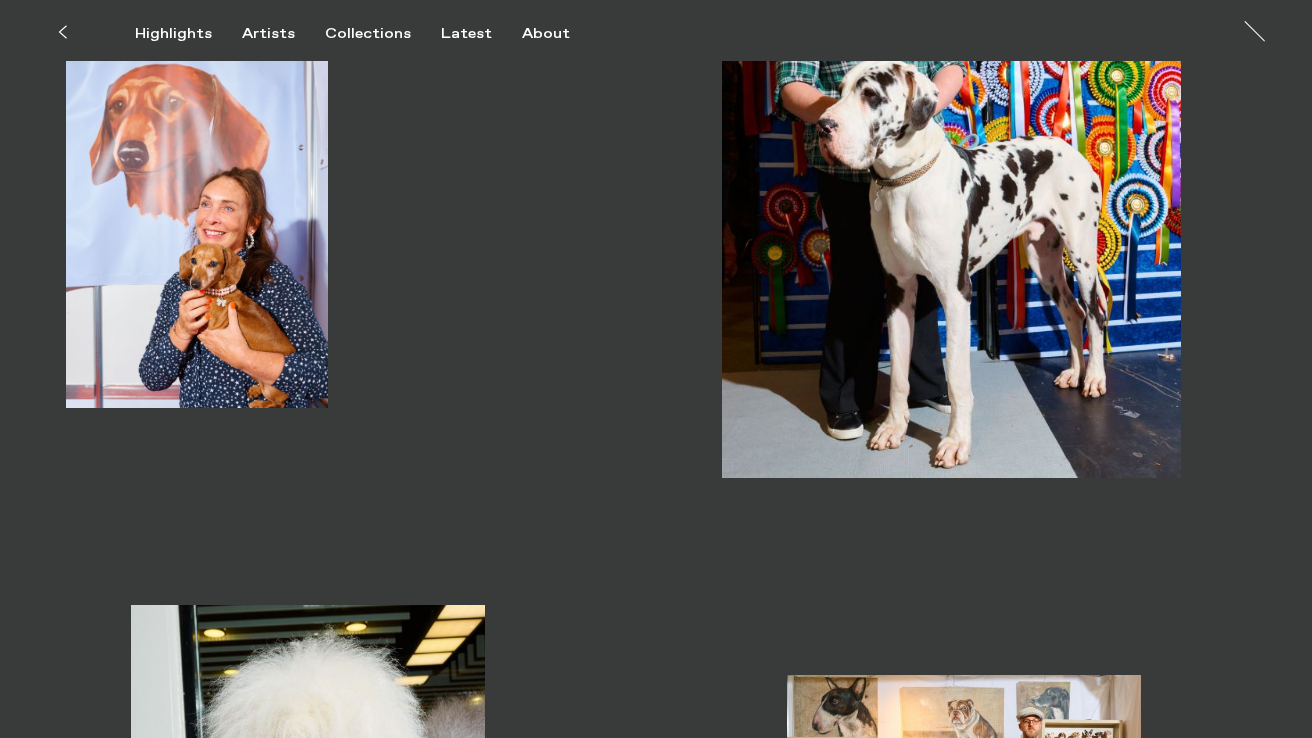 scroll, scrollTop: 2401, scrollLeft: 0, axis: vertical 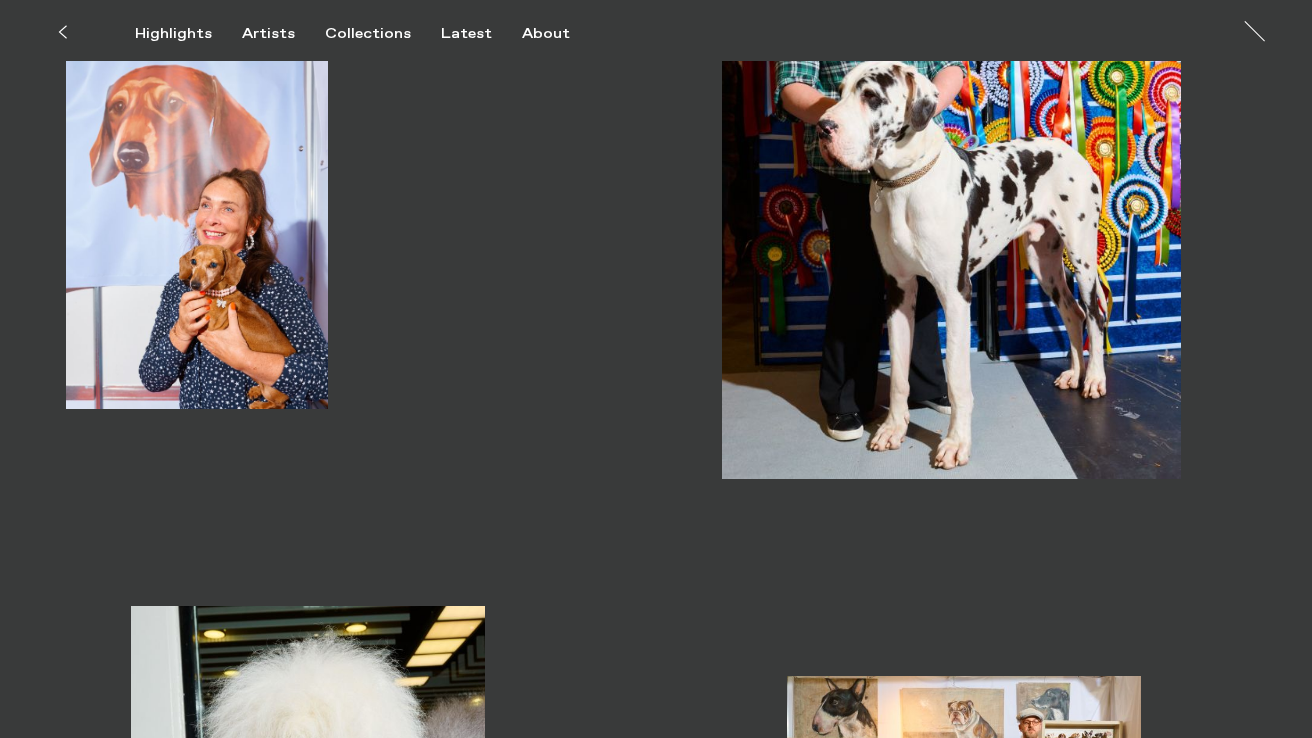 drag, startPoint x: 222, startPoint y: 234, endPoint x: 595, endPoint y: 22, distance: 429.0373 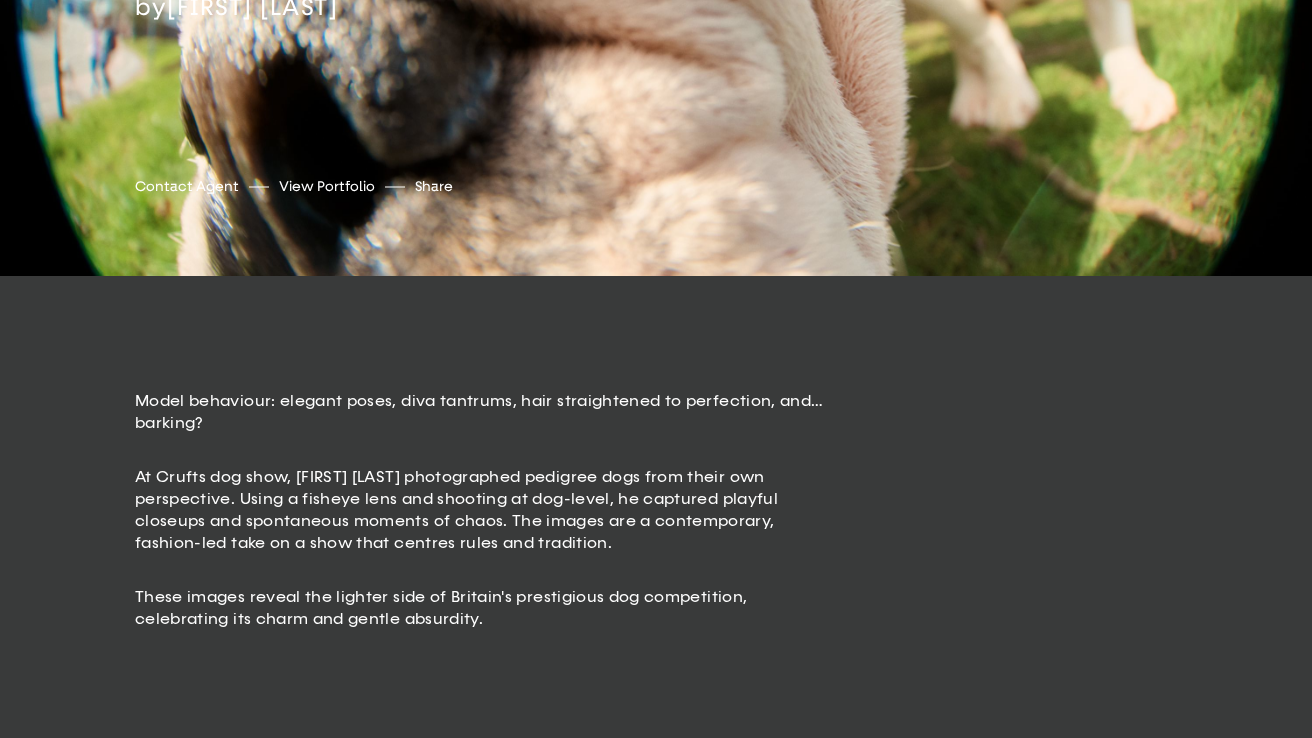 scroll, scrollTop: 0, scrollLeft: 0, axis: both 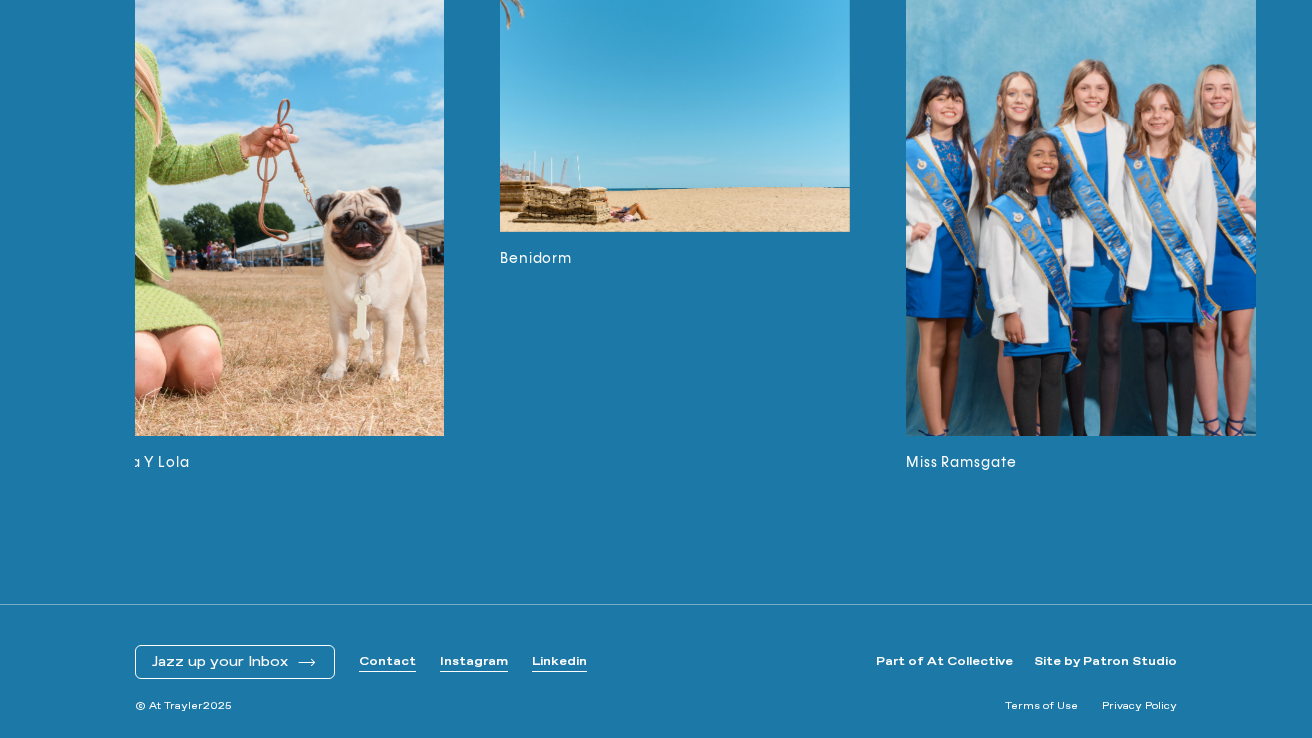 click at bounding box center [1081, 203] 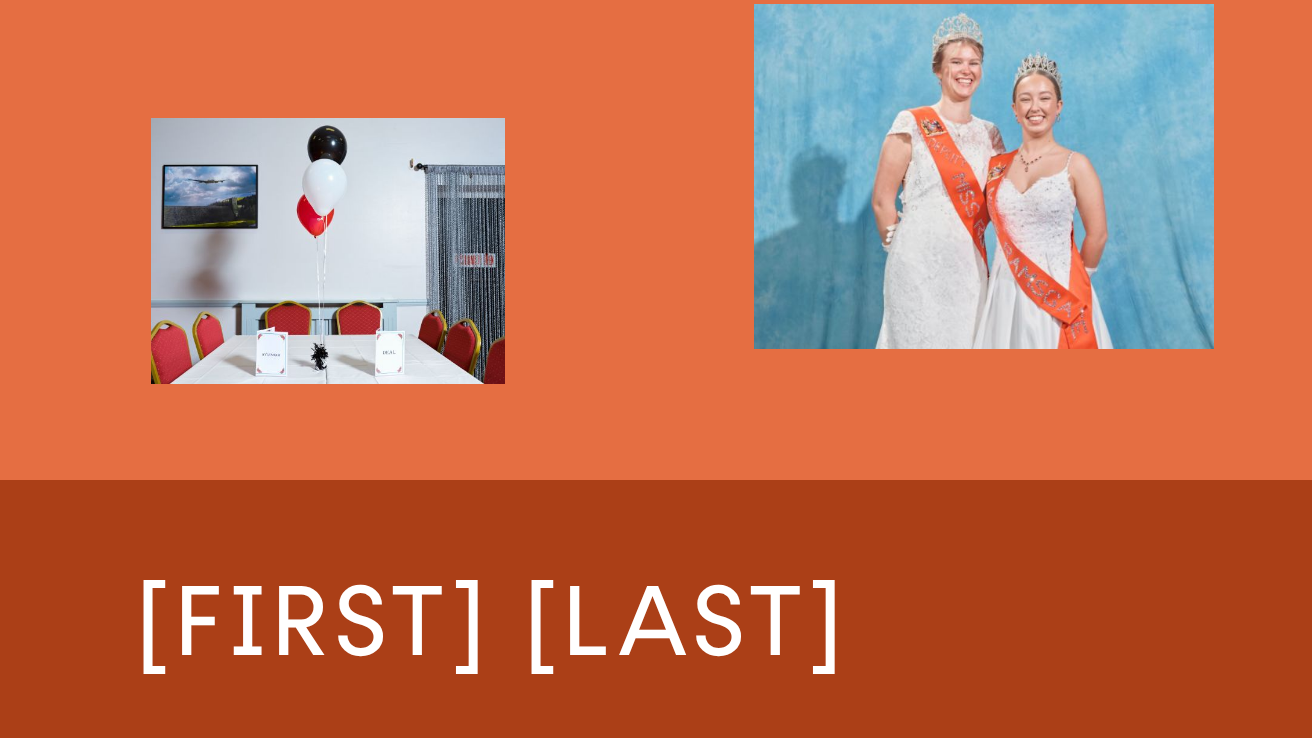 scroll, scrollTop: 4230, scrollLeft: 0, axis: vertical 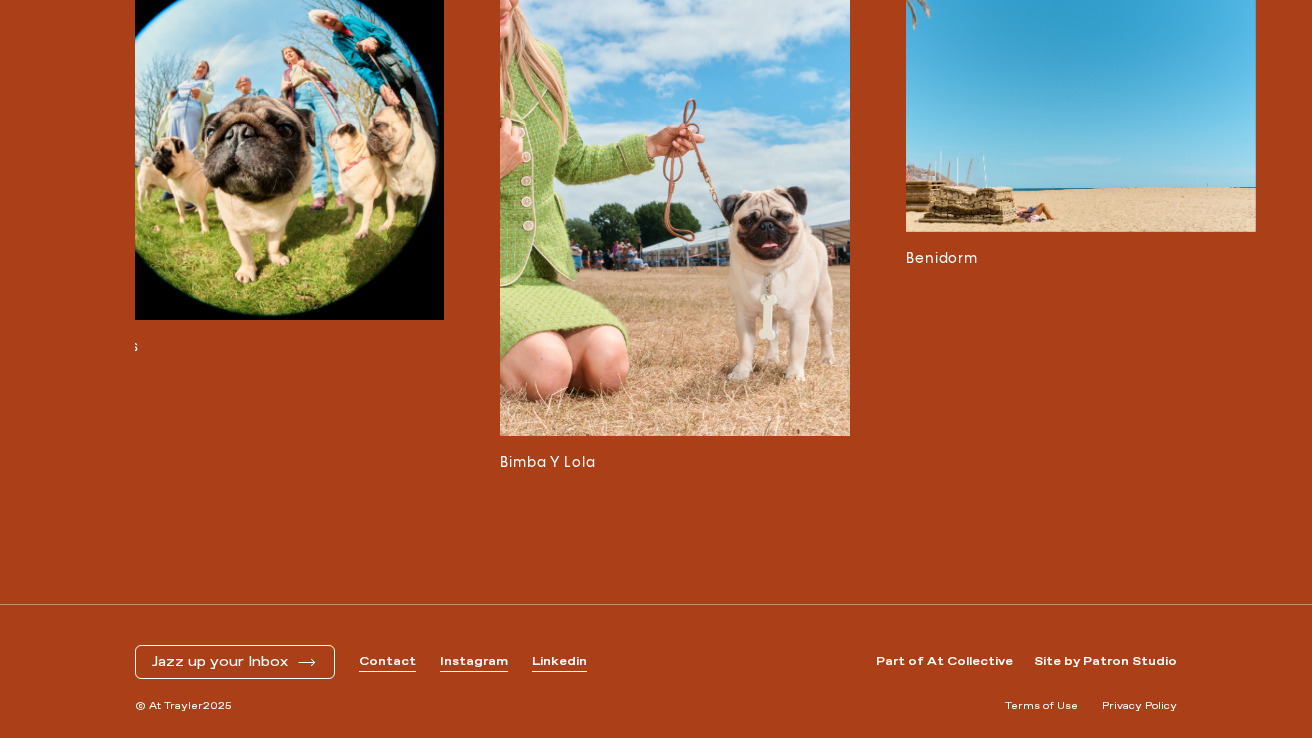 click at bounding box center [675, 203] 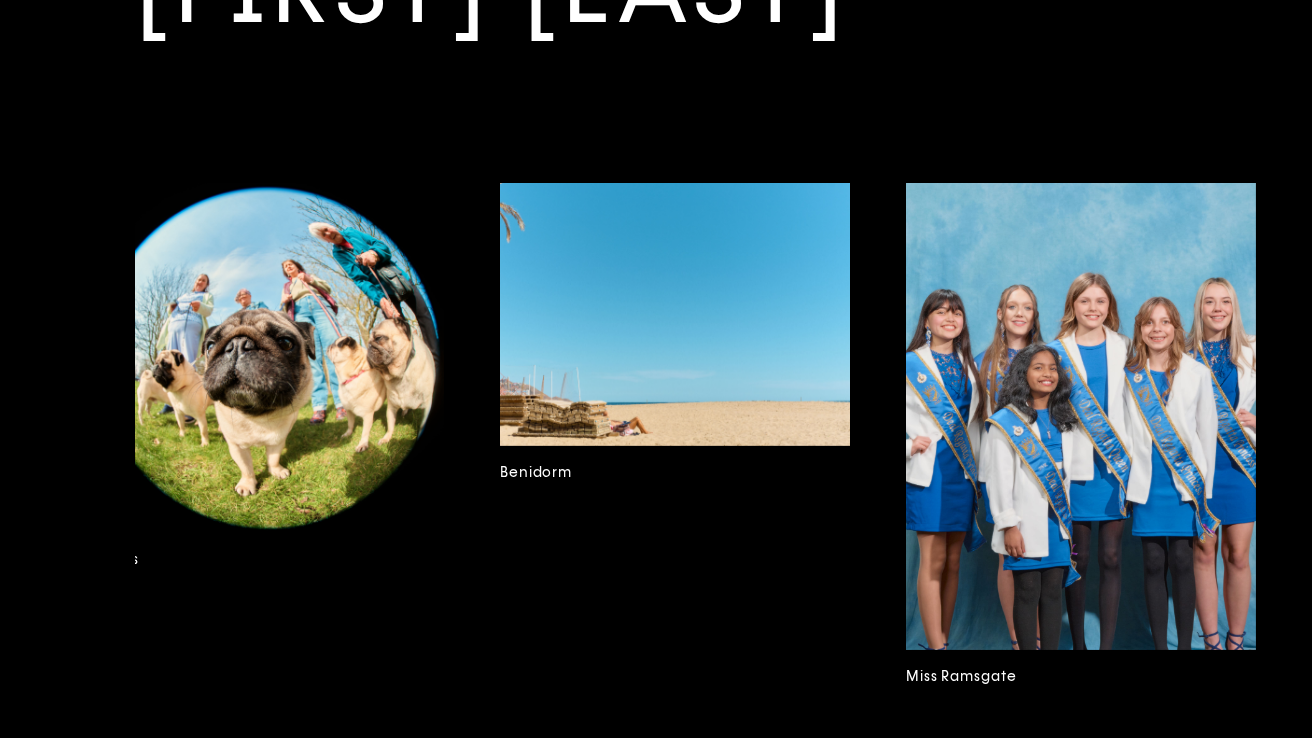 scroll, scrollTop: 4413, scrollLeft: 0, axis: vertical 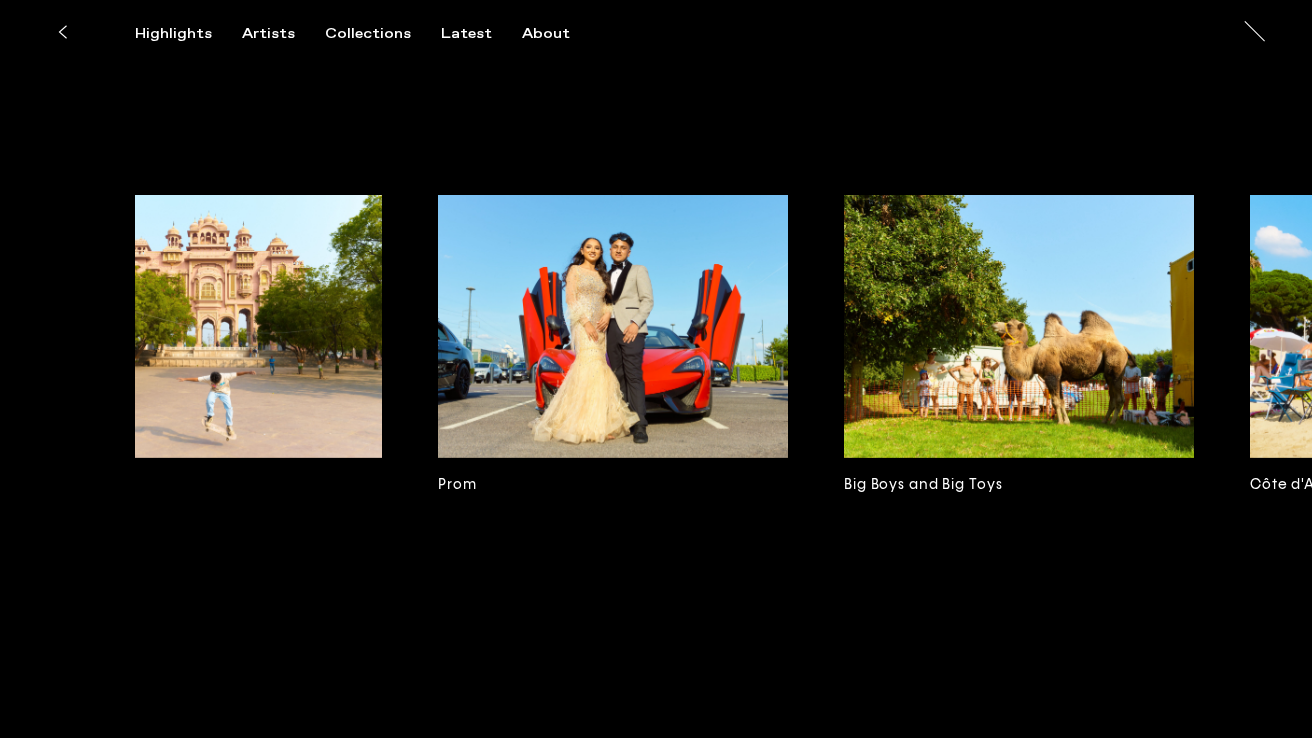 click at bounding box center (1019, 326) 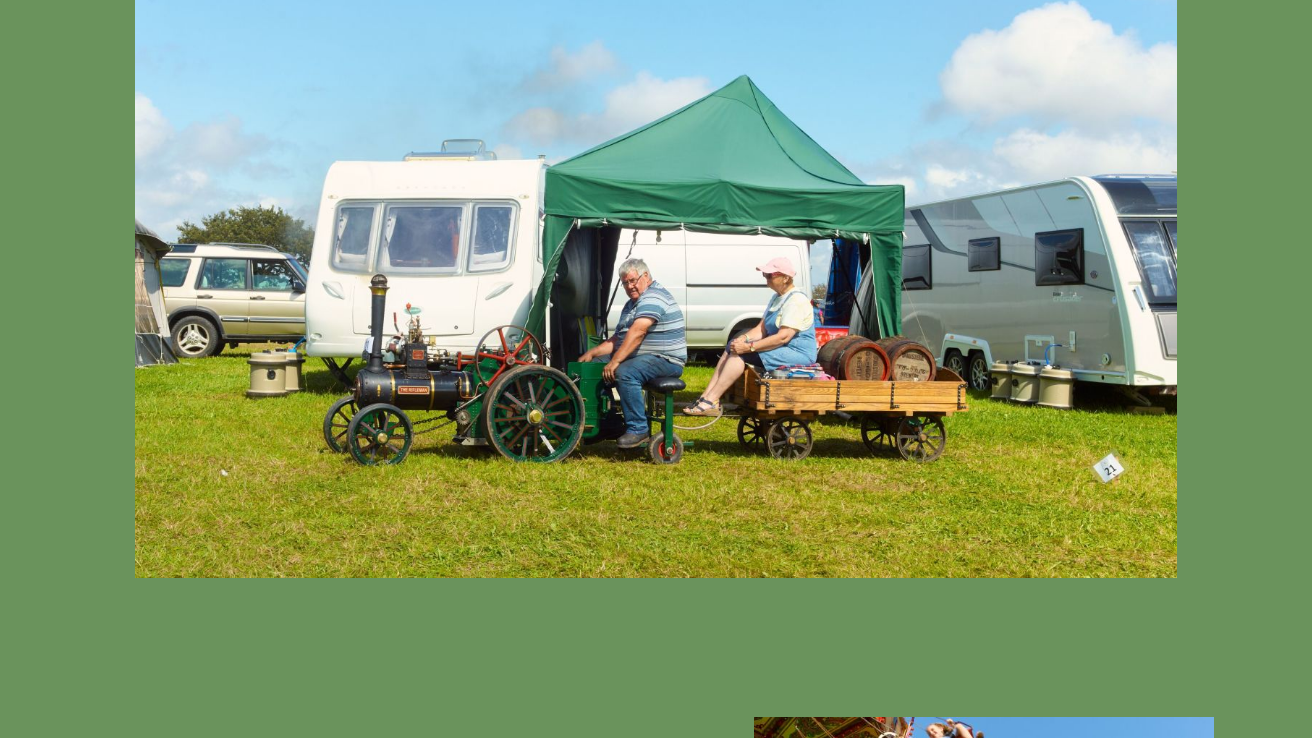 scroll, scrollTop: 2218, scrollLeft: 0, axis: vertical 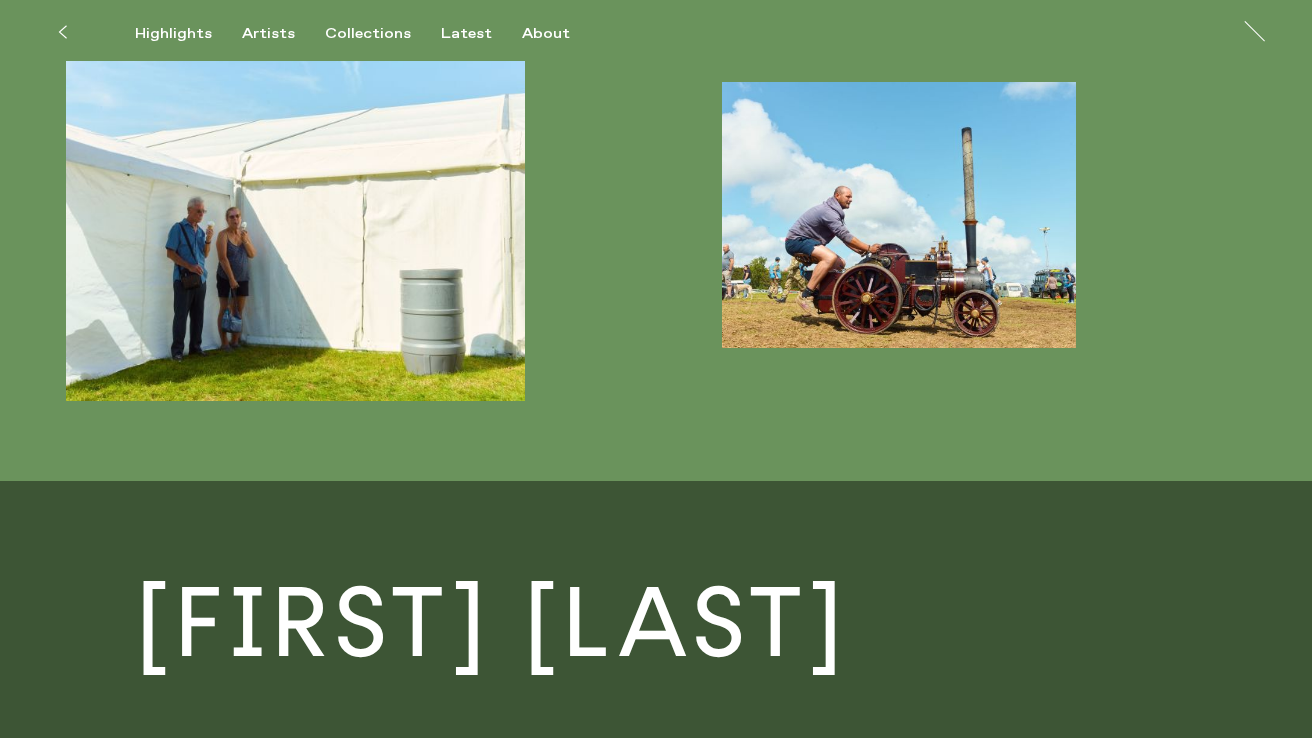 drag, startPoint x: 626, startPoint y: 278, endPoint x: 649, endPoint y: 46, distance: 233.1373 